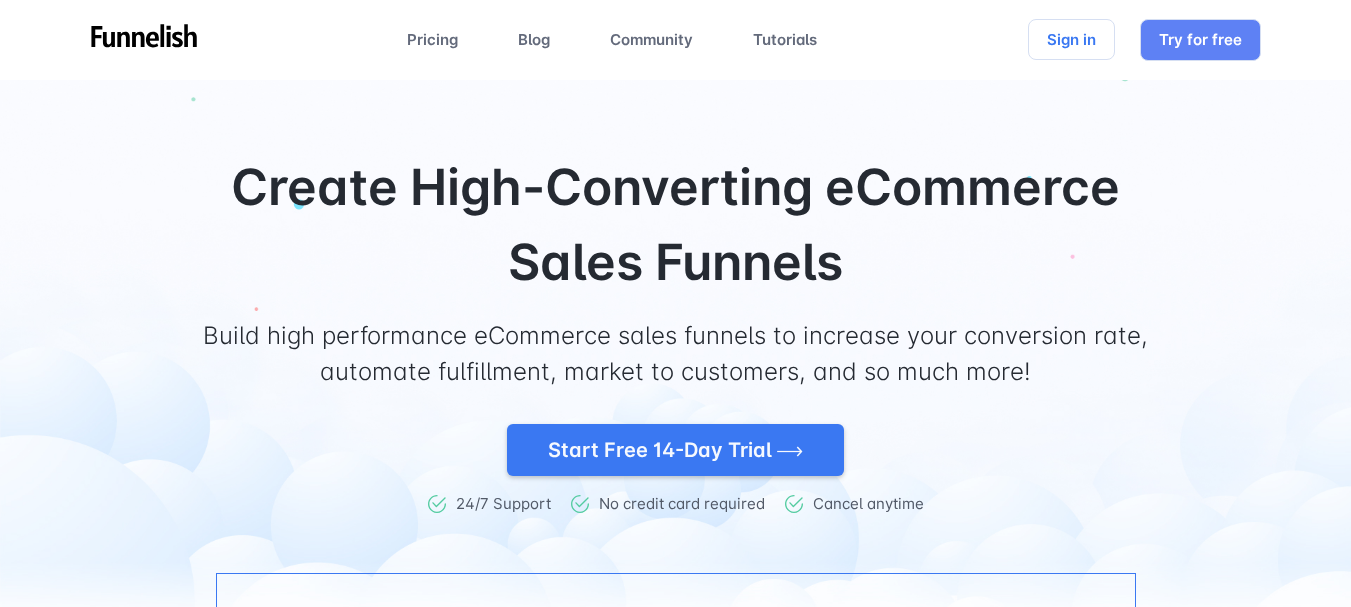 scroll, scrollTop: 0, scrollLeft: 0, axis: both 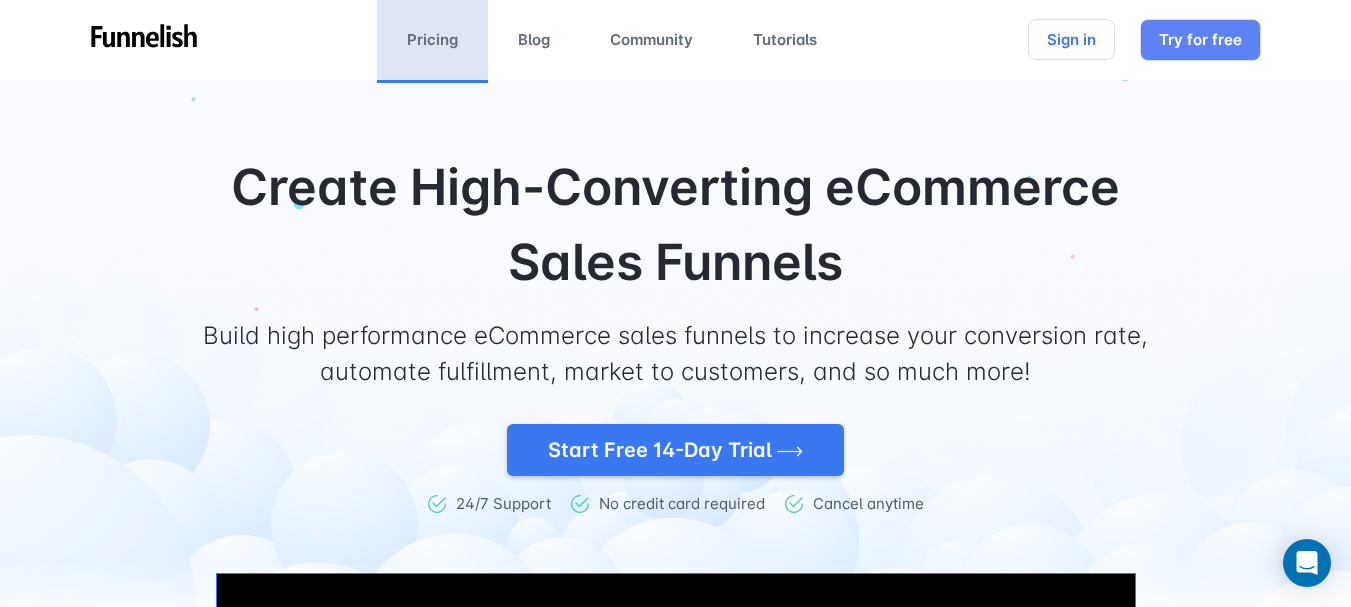 click on "Pricing" at bounding box center [432, 40] 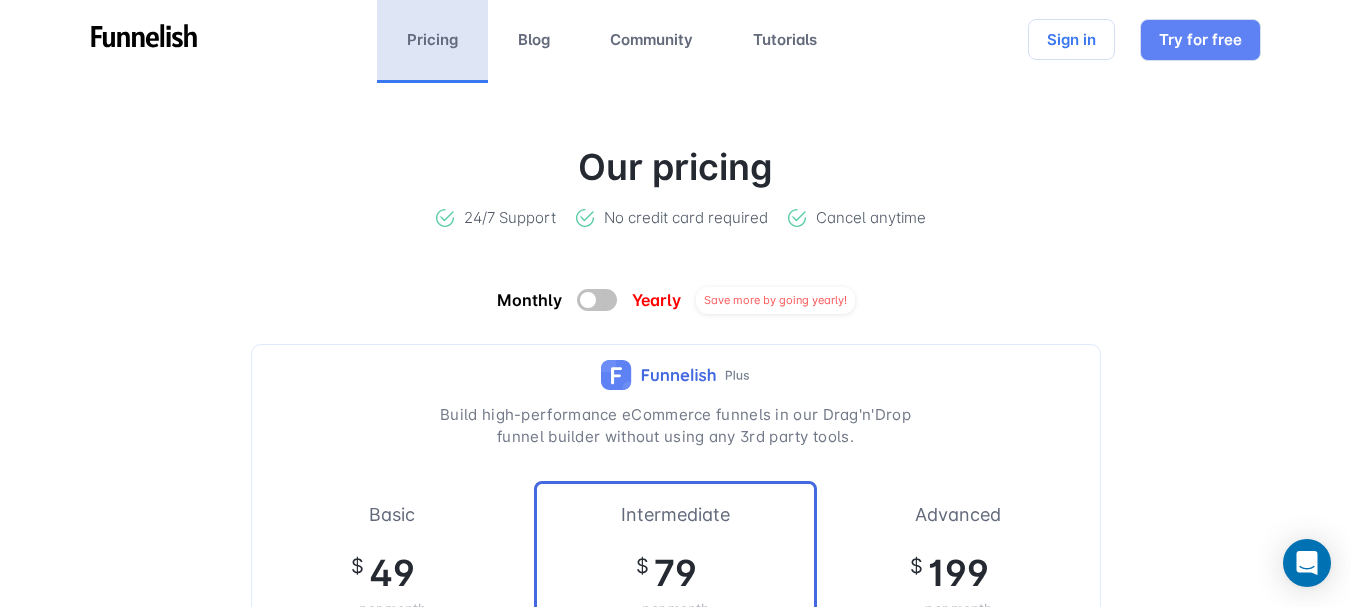 scroll, scrollTop: 0, scrollLeft: 0, axis: both 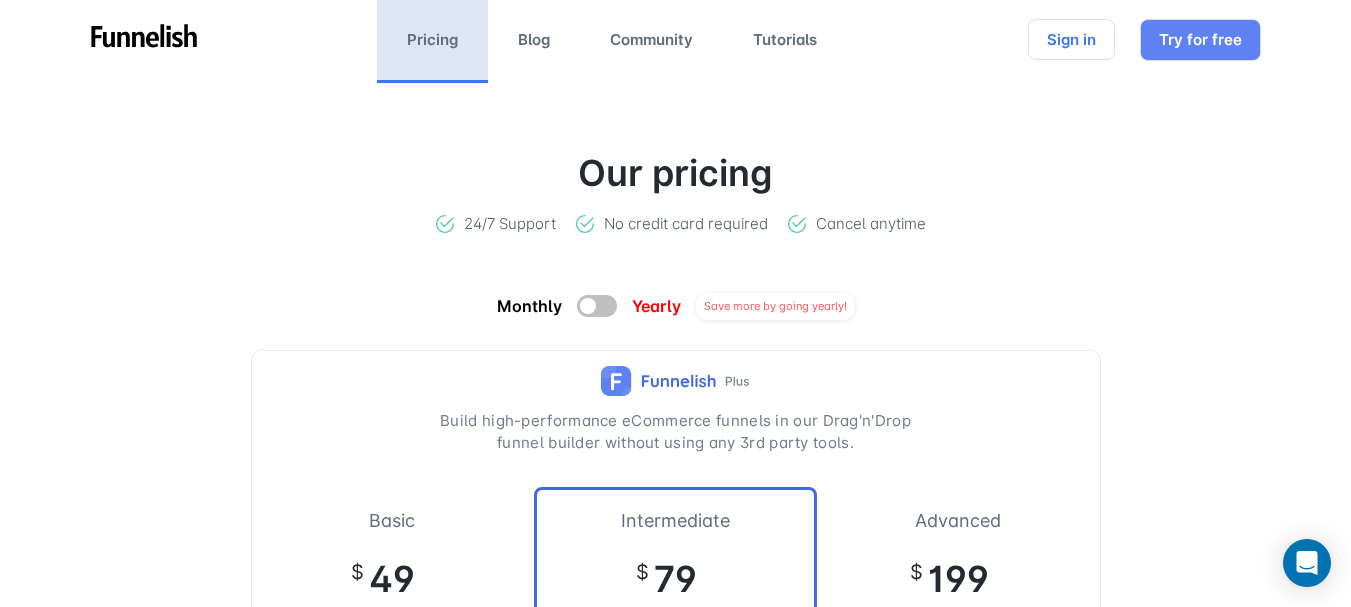 click at bounding box center (597, 306) 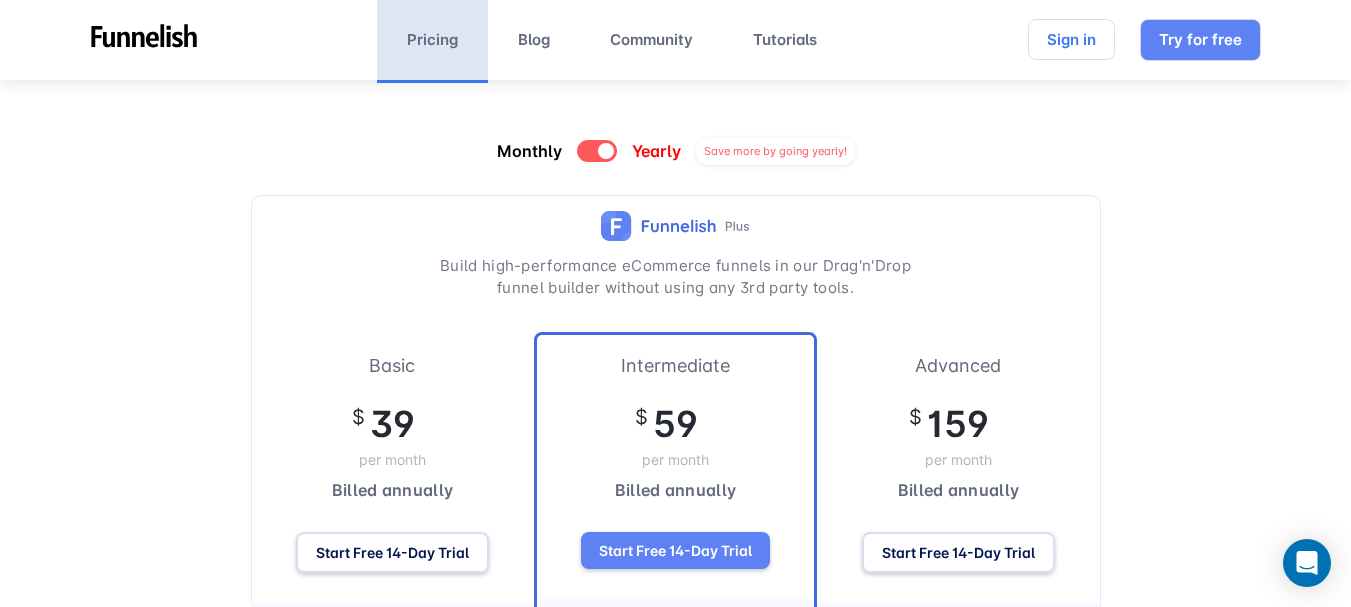 scroll, scrollTop: 165, scrollLeft: 0, axis: vertical 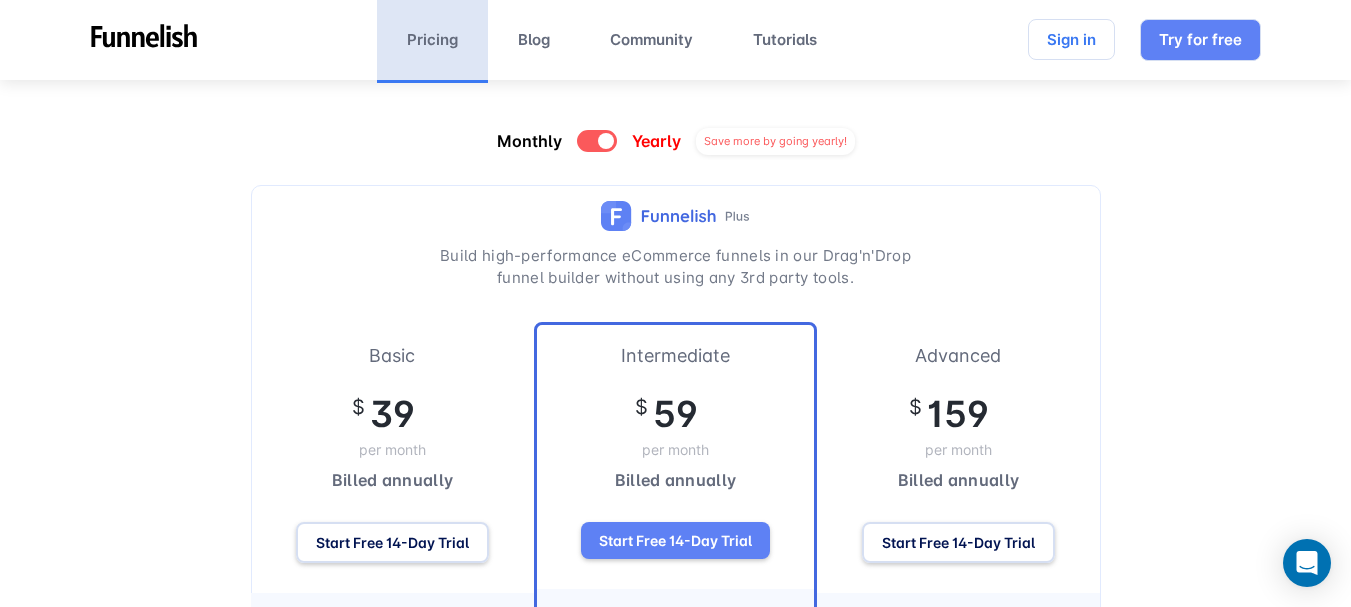 click at bounding box center [606, 141] 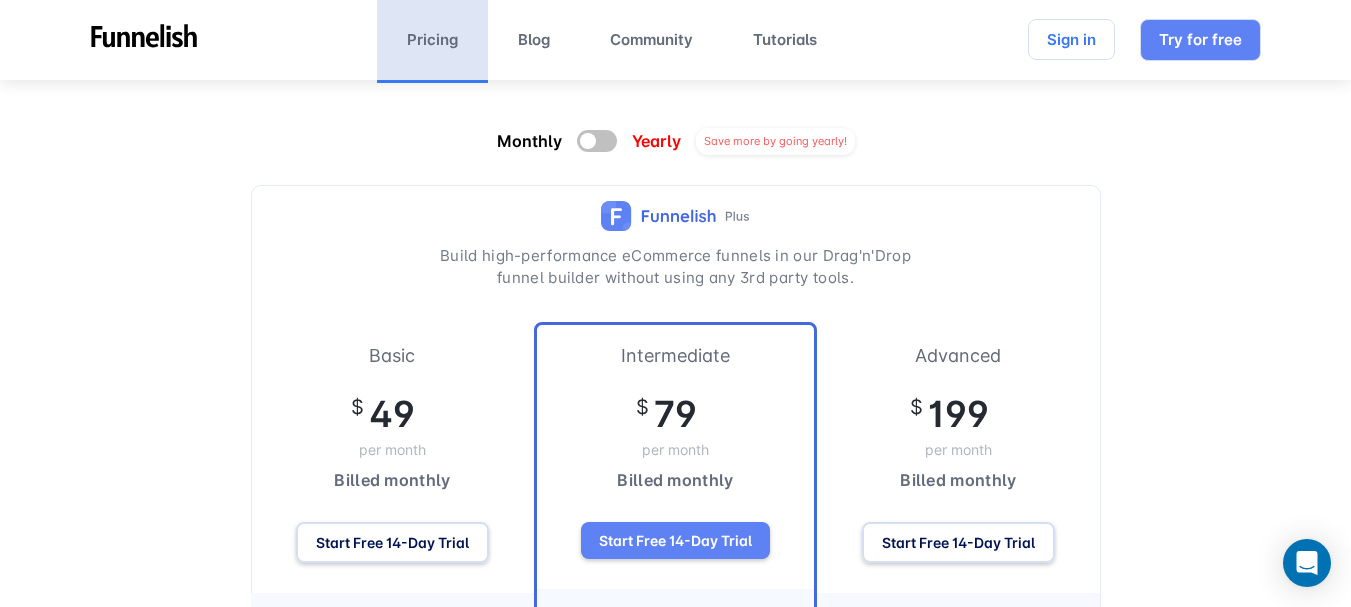 click at bounding box center (597, 141) 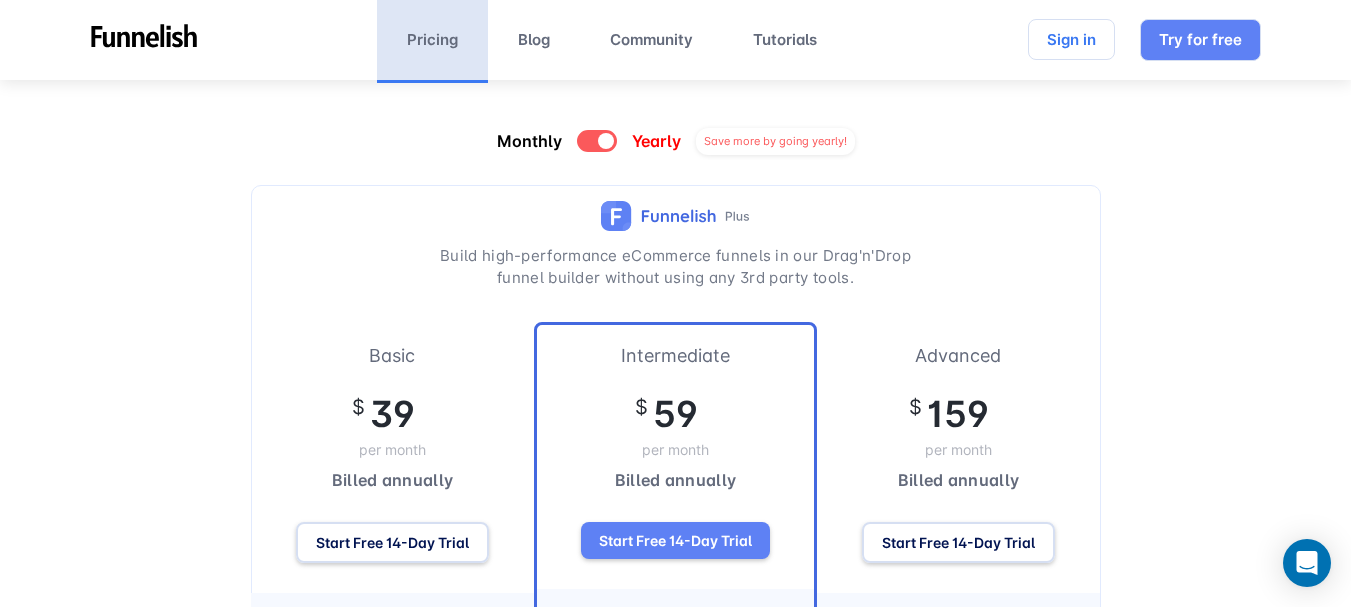 click at bounding box center (606, 141) 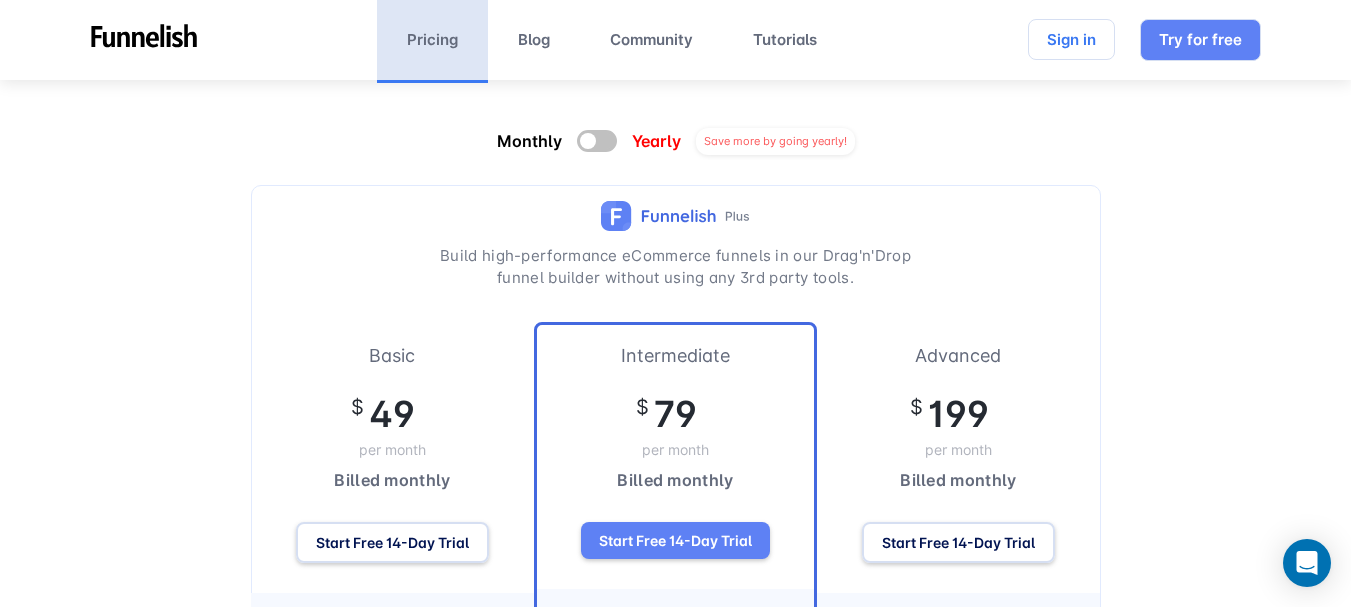 click at bounding box center (597, 141) 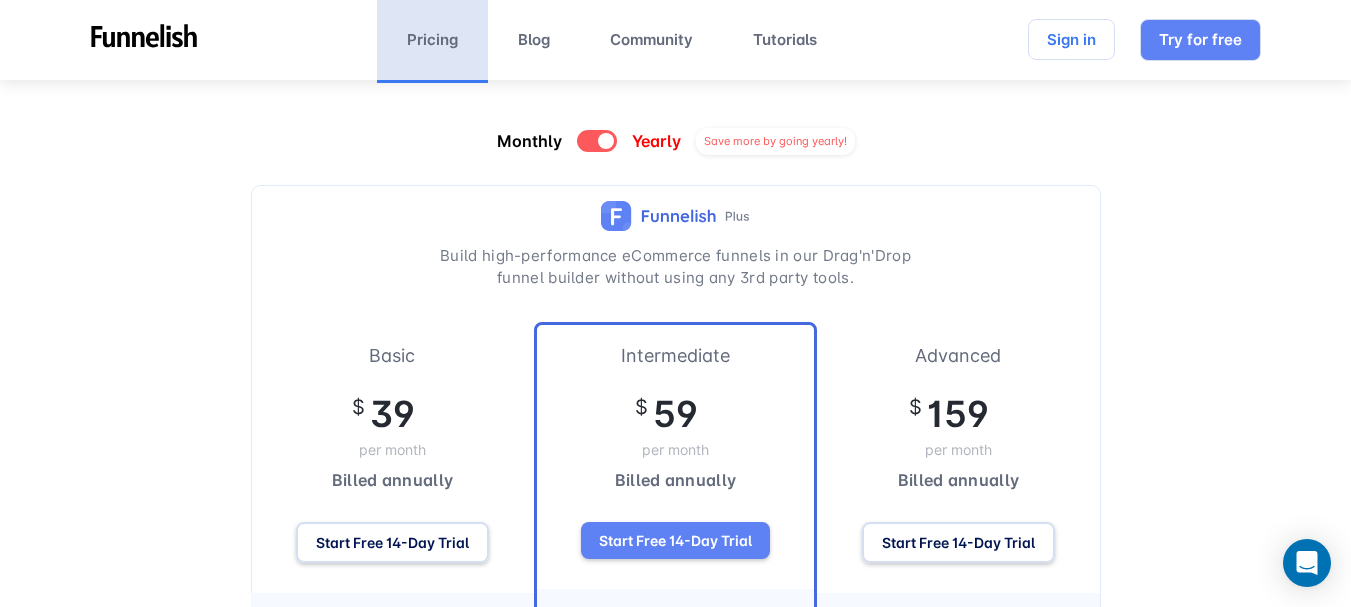 click at bounding box center (606, 141) 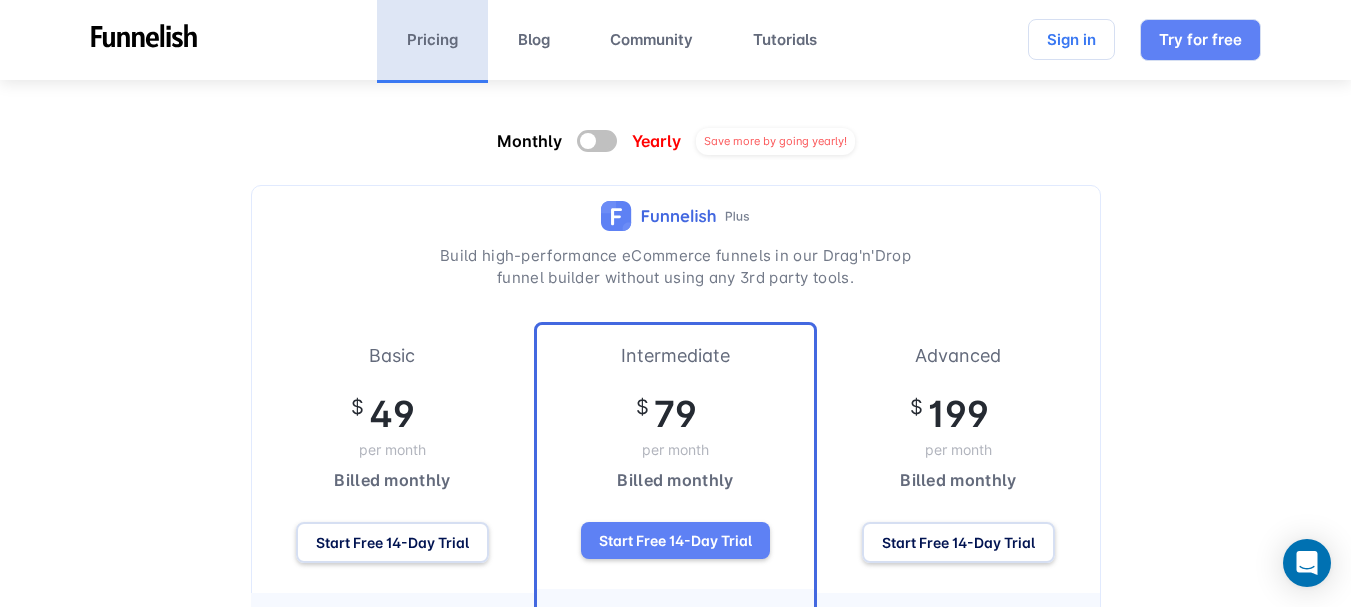 click at bounding box center (597, 141) 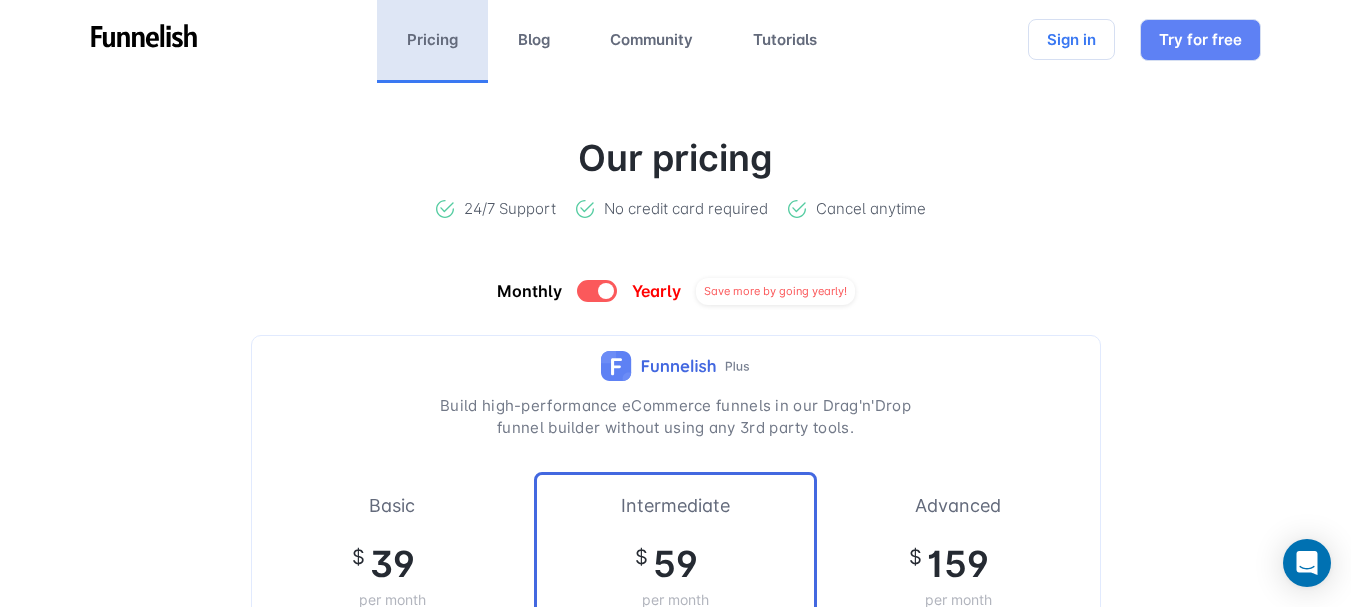 scroll, scrollTop: 0, scrollLeft: 0, axis: both 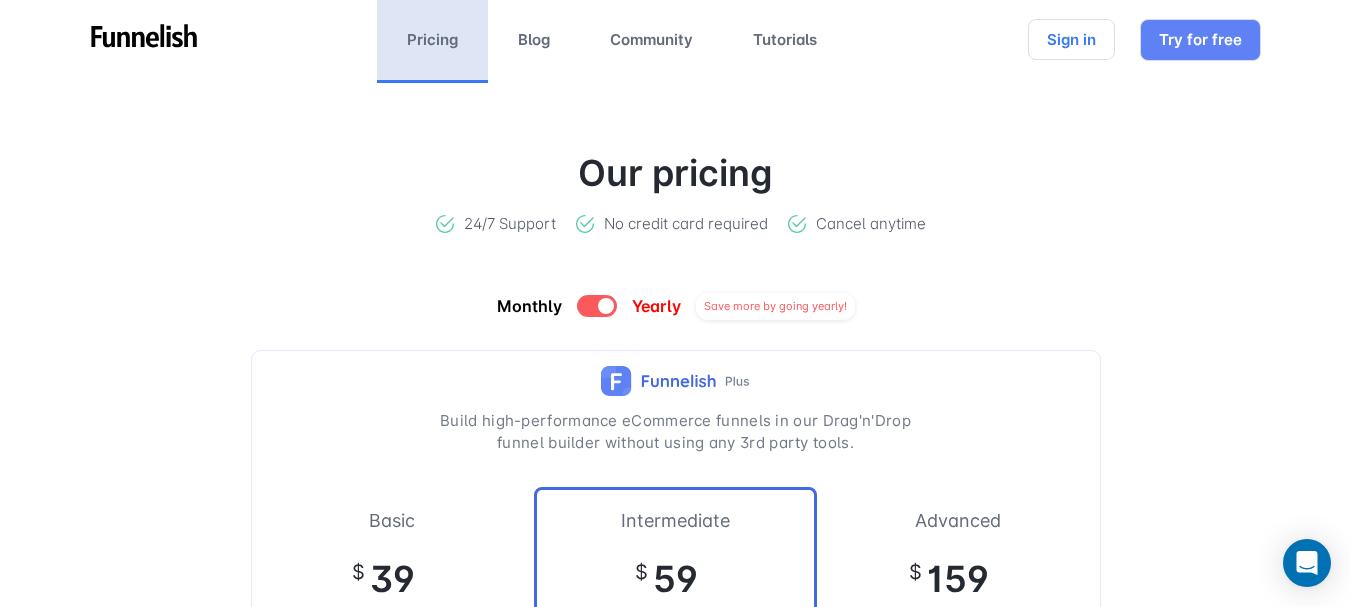 click on "Monthly     Yearly   Save more by going yearly!" at bounding box center (676, 306) 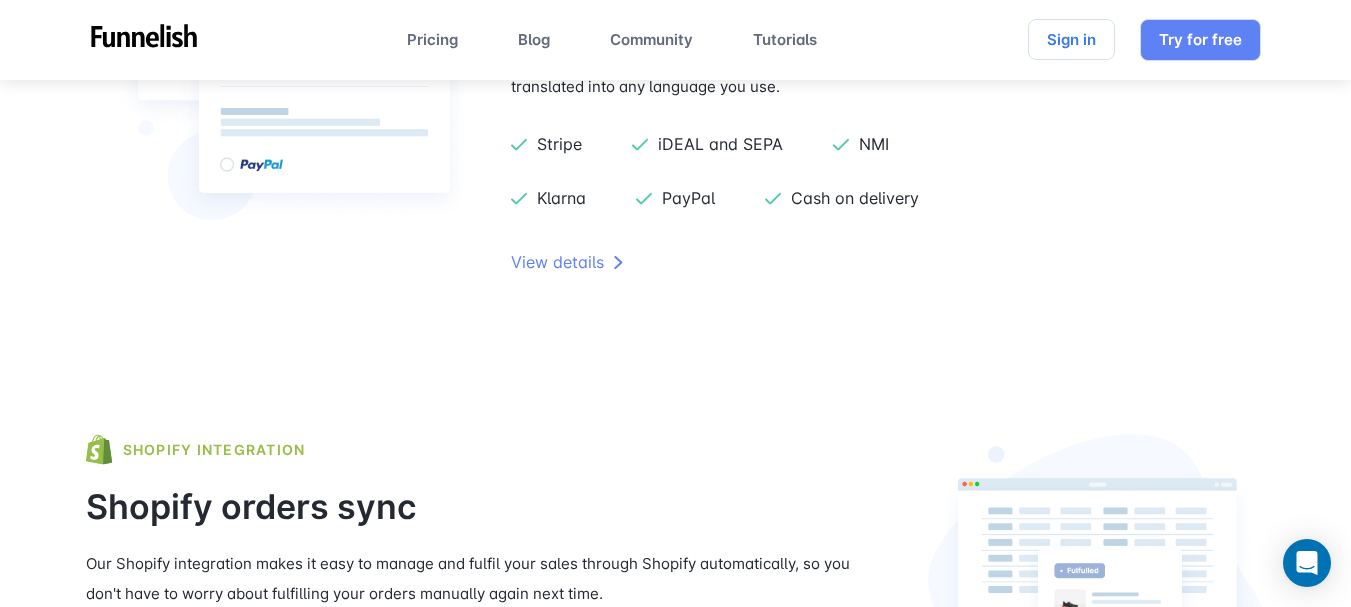 scroll, scrollTop: 4466, scrollLeft: 0, axis: vertical 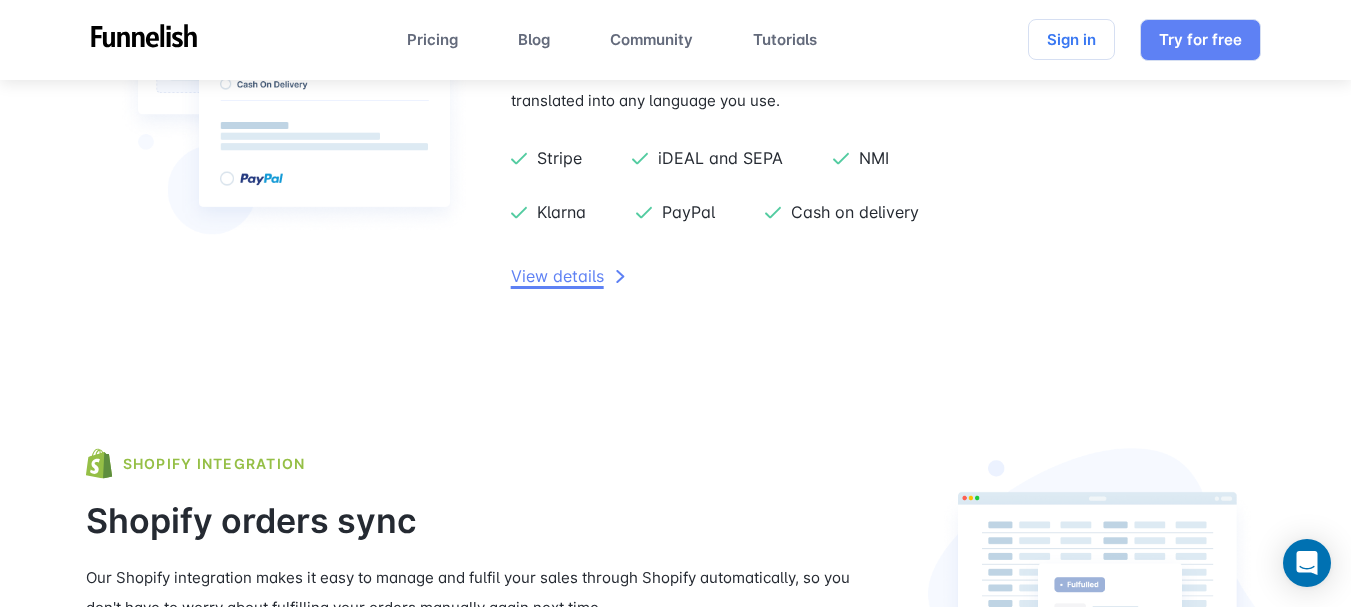 click on "View details" at bounding box center (569, 276) 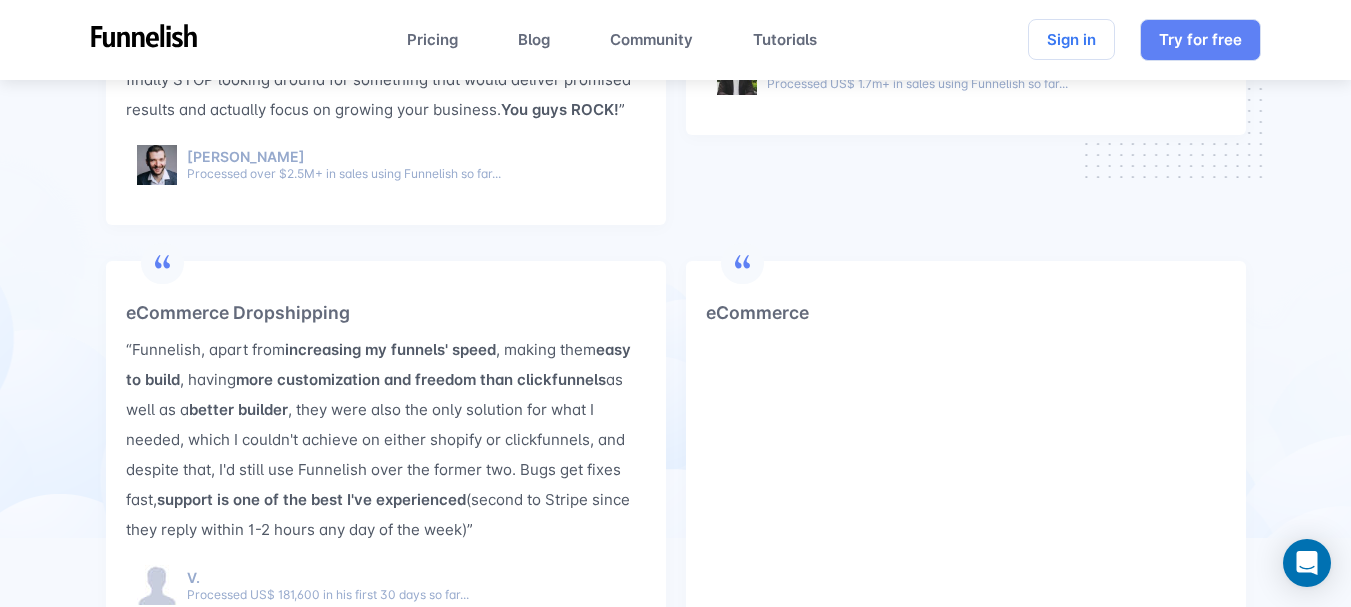 scroll, scrollTop: 7741, scrollLeft: 0, axis: vertical 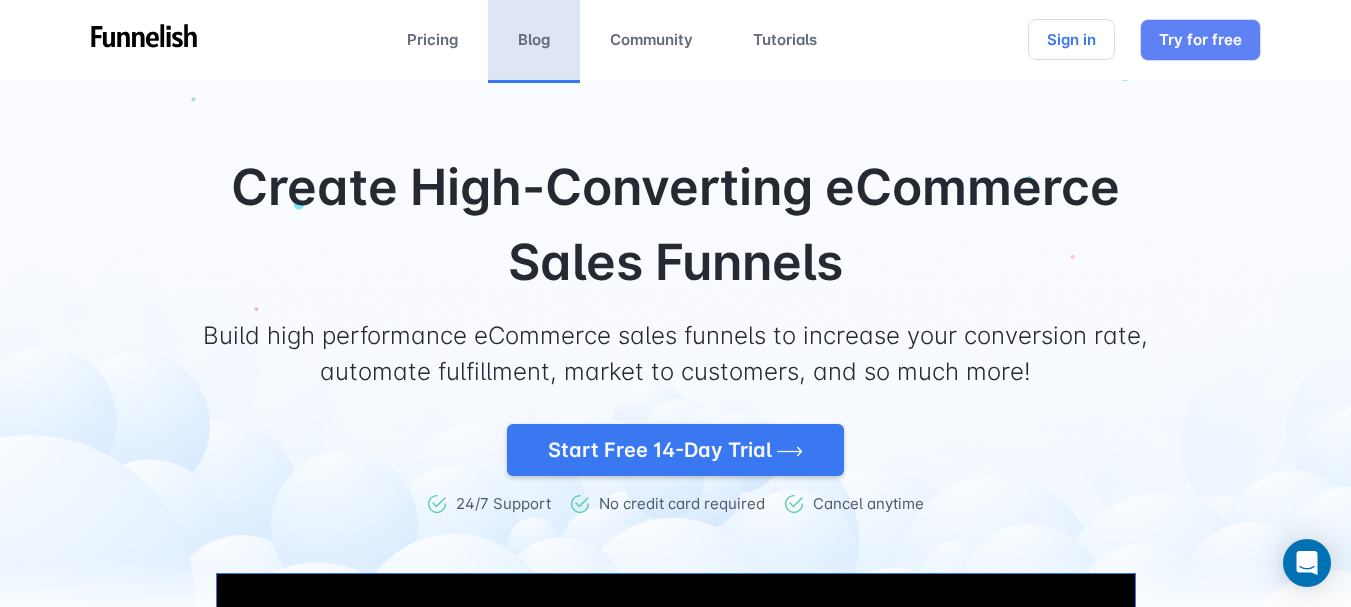 click on "Blog" at bounding box center [534, 40] 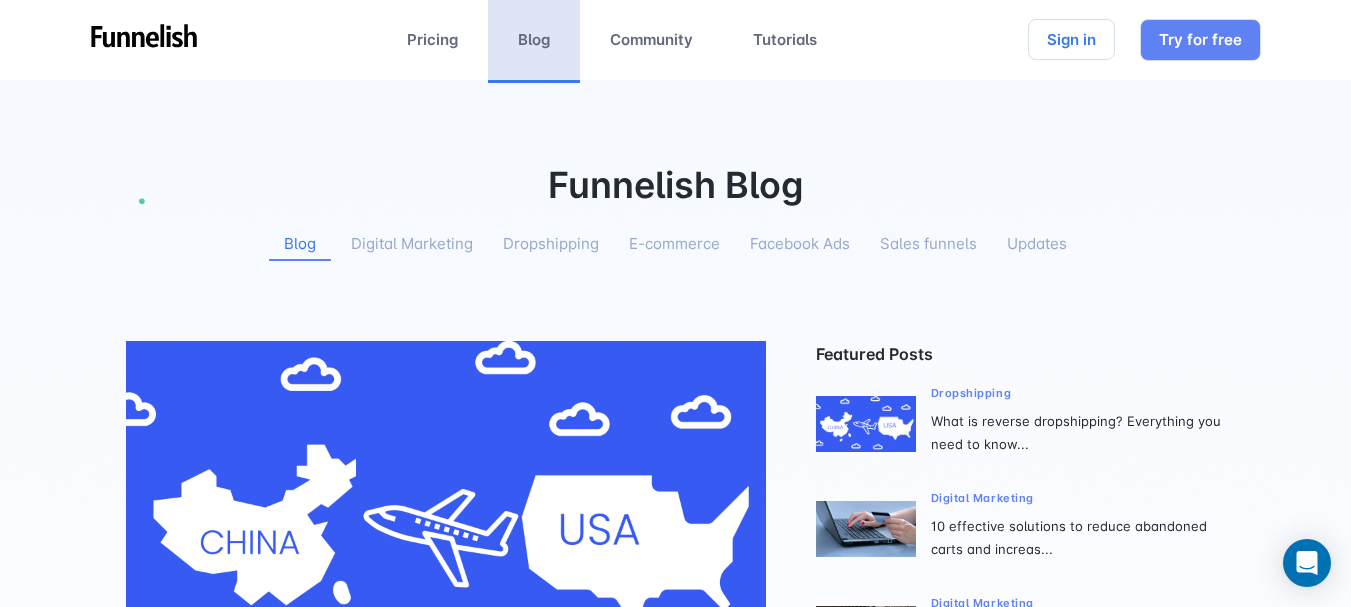 scroll, scrollTop: 19, scrollLeft: 0, axis: vertical 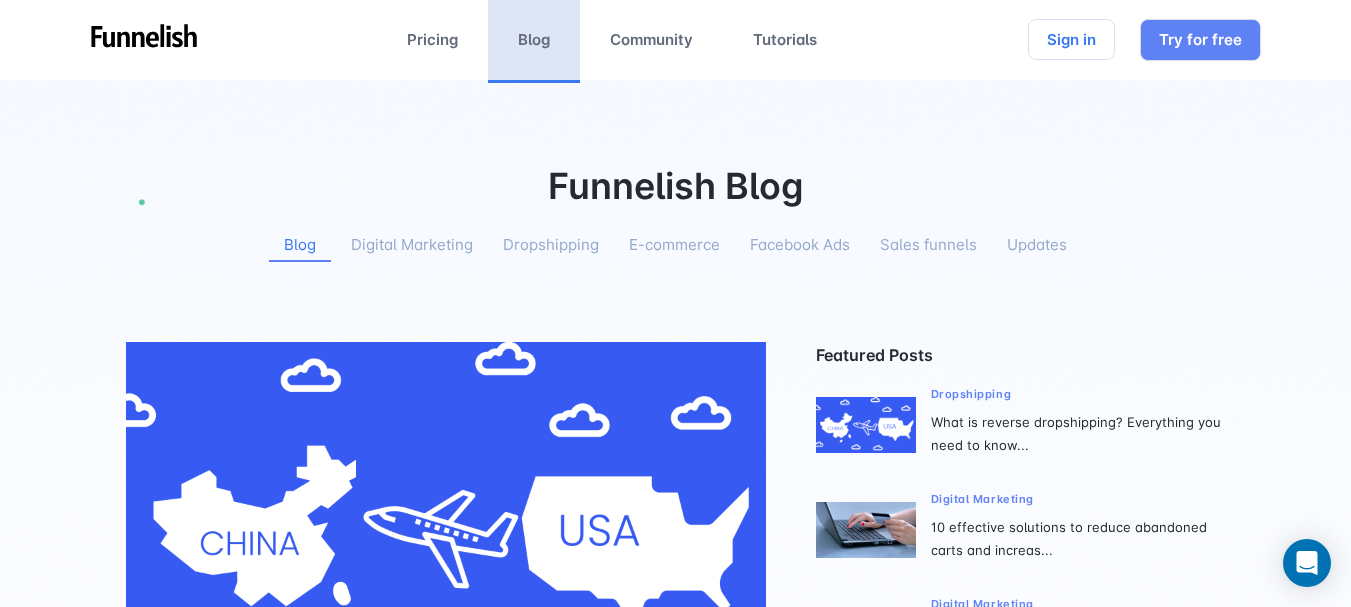 click on "Dropshipping" at bounding box center [551, 245] 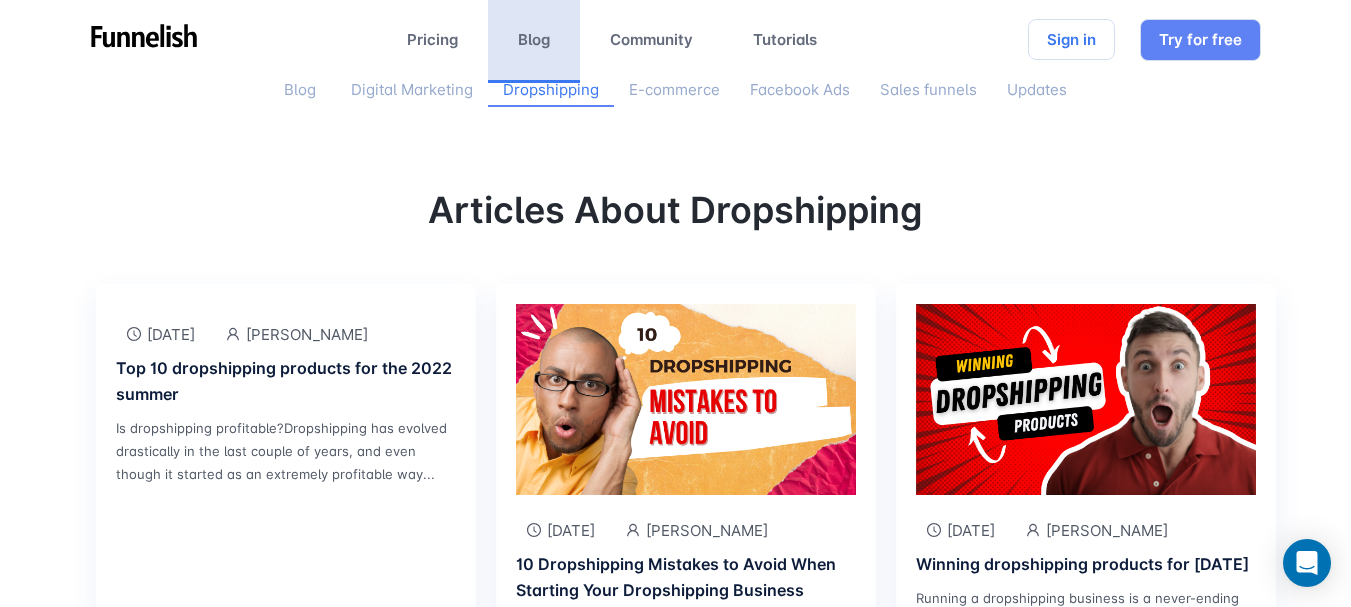 scroll, scrollTop: 32, scrollLeft: 0, axis: vertical 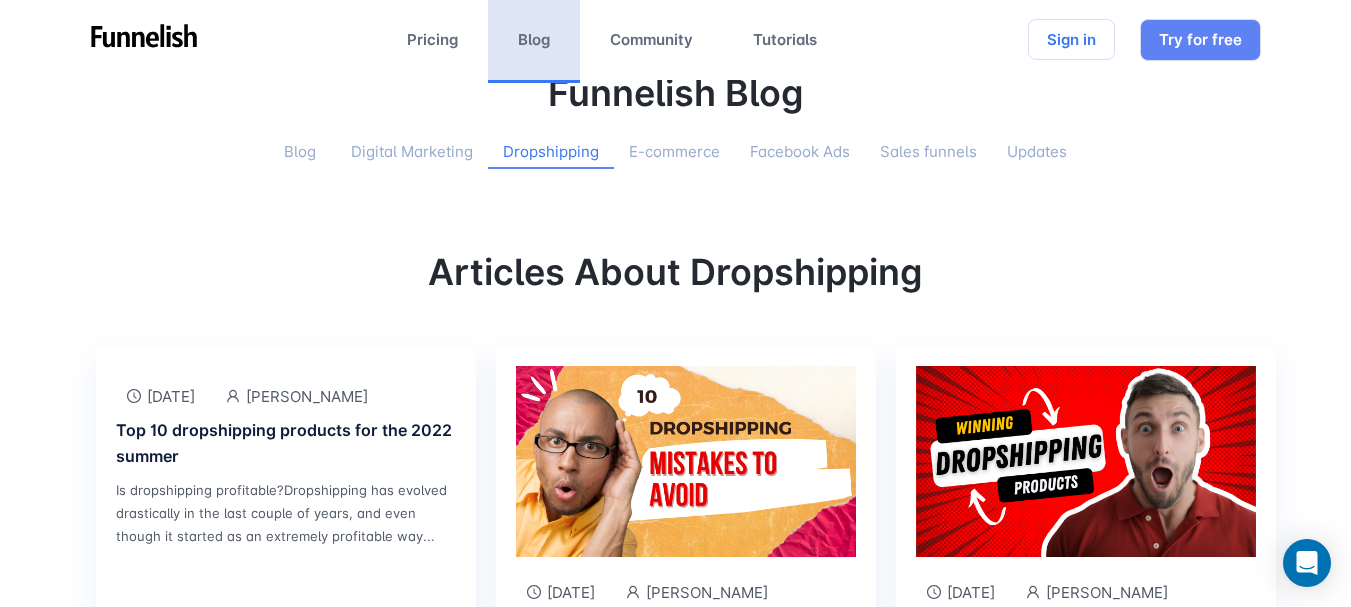 click on "Blog" at bounding box center (300, 152) 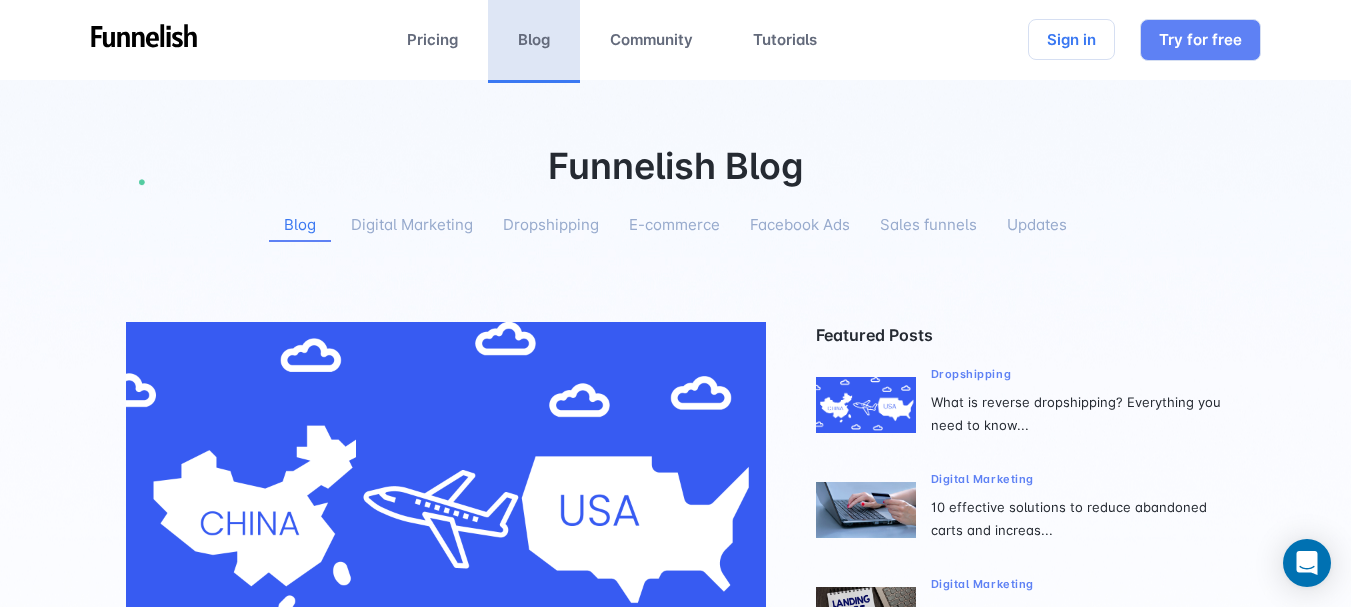 scroll, scrollTop: 0, scrollLeft: 0, axis: both 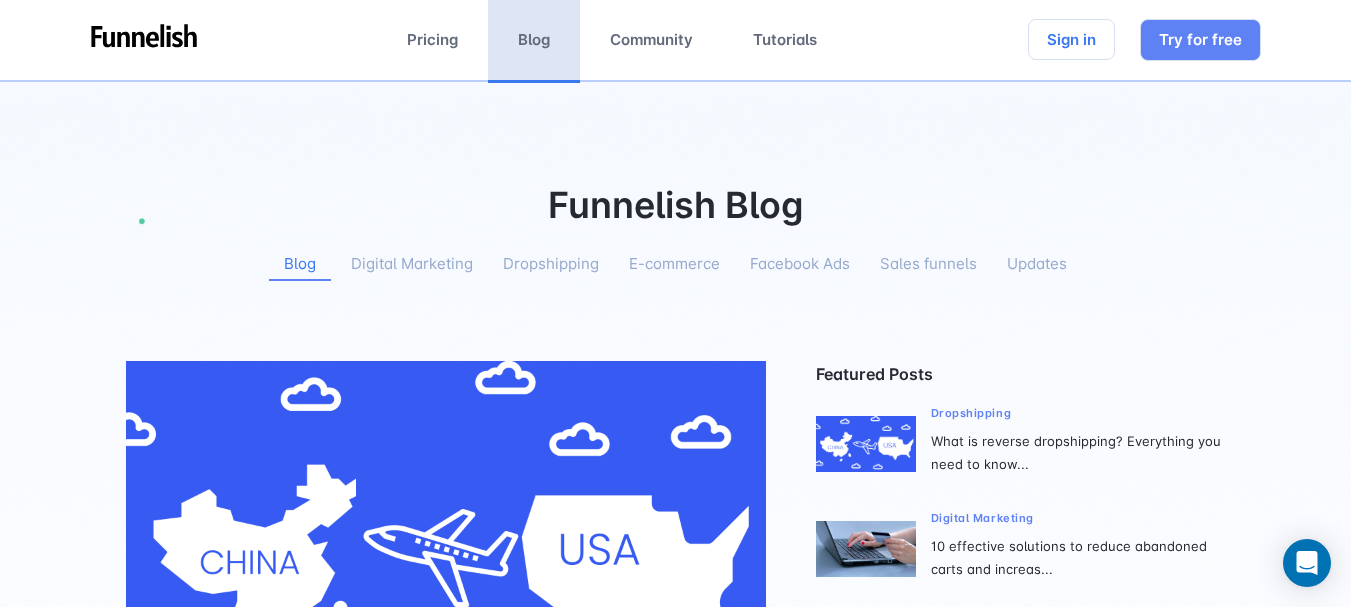 click on "Dropshipping" at bounding box center (551, 264) 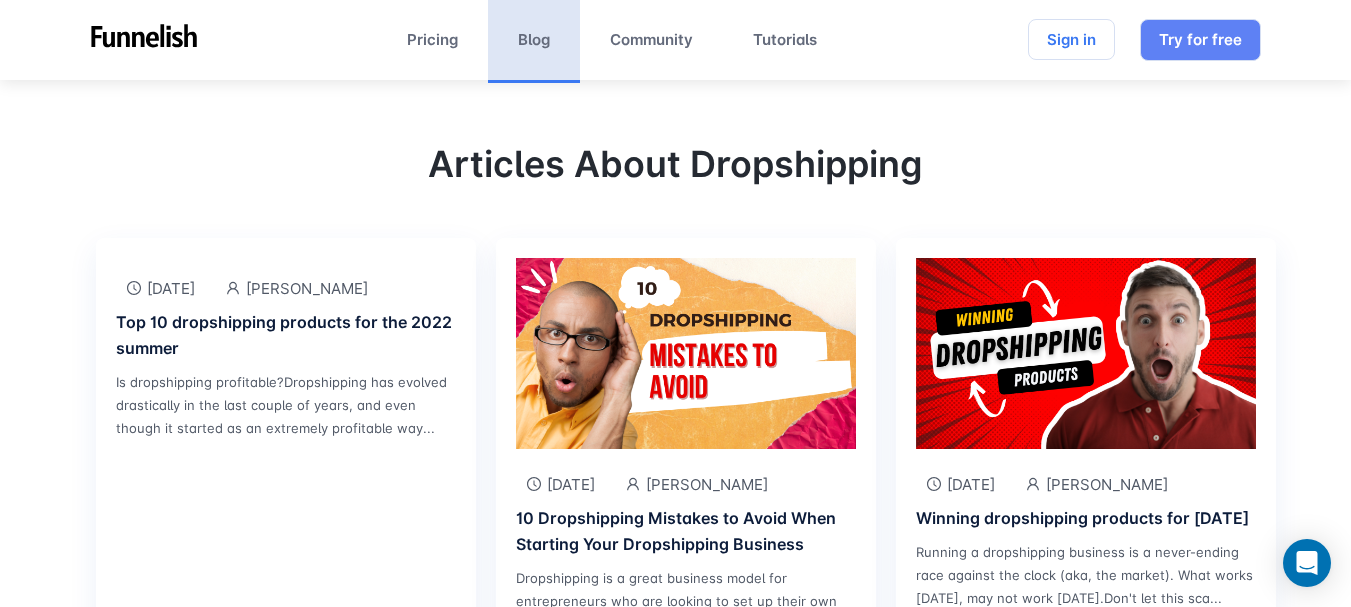 scroll, scrollTop: 0, scrollLeft: 0, axis: both 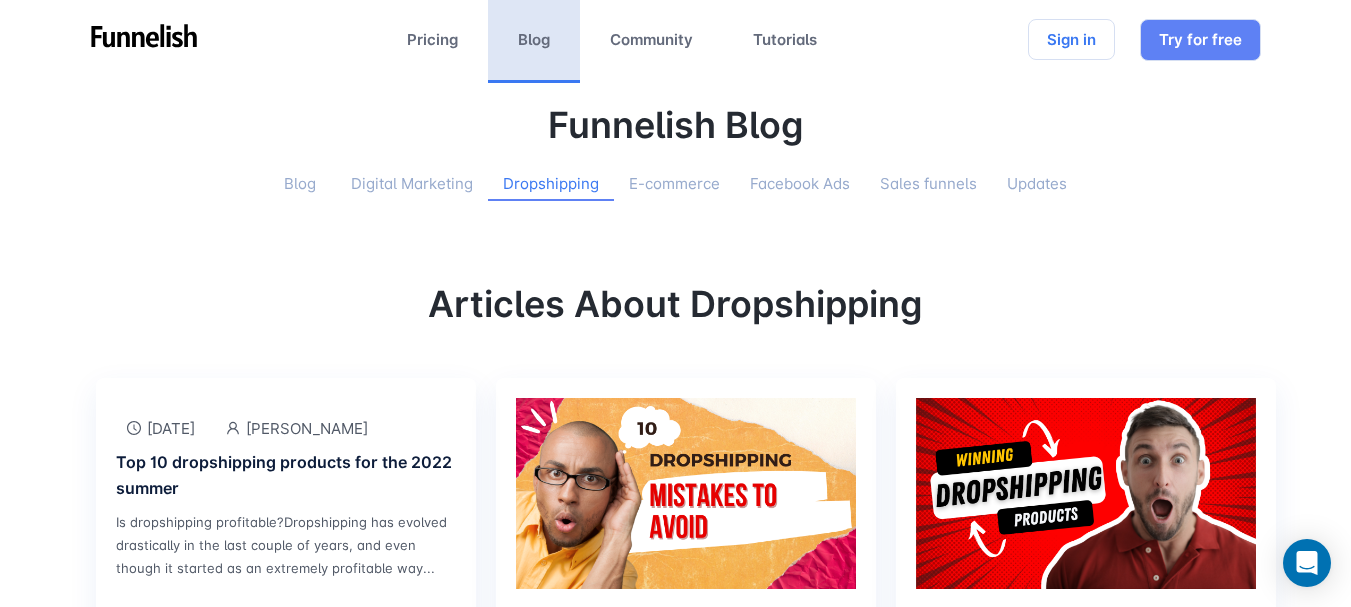 click on "Facebook Ads" at bounding box center (800, 184) 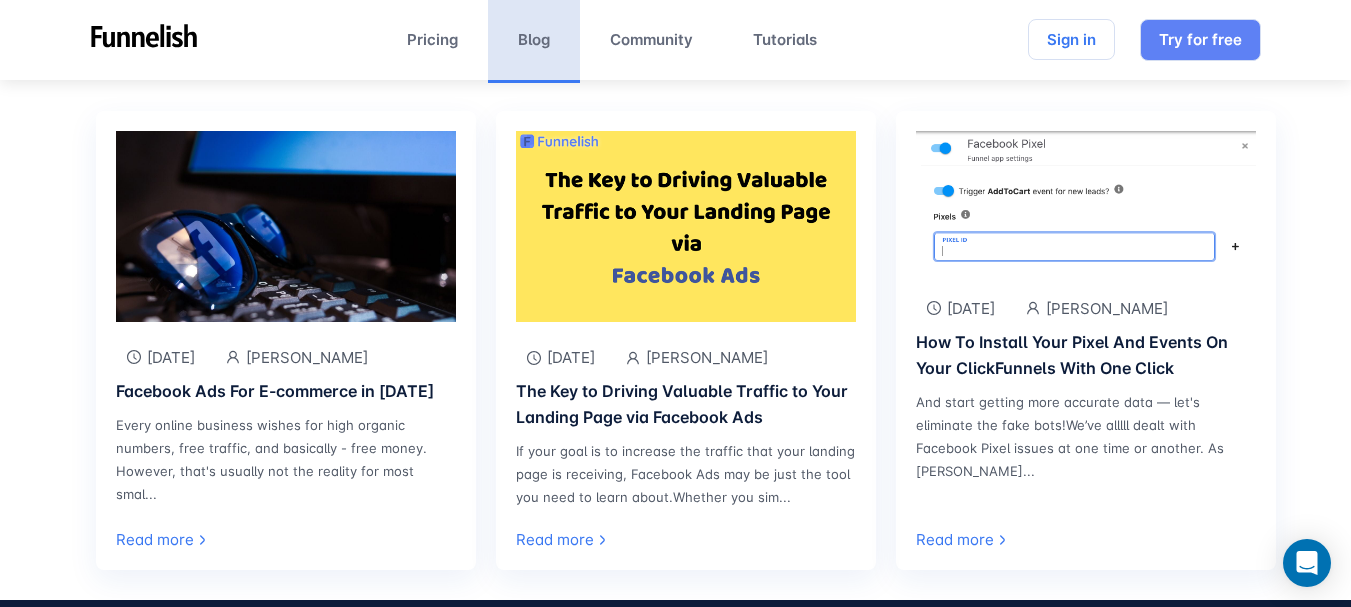 scroll, scrollTop: 246, scrollLeft: 0, axis: vertical 